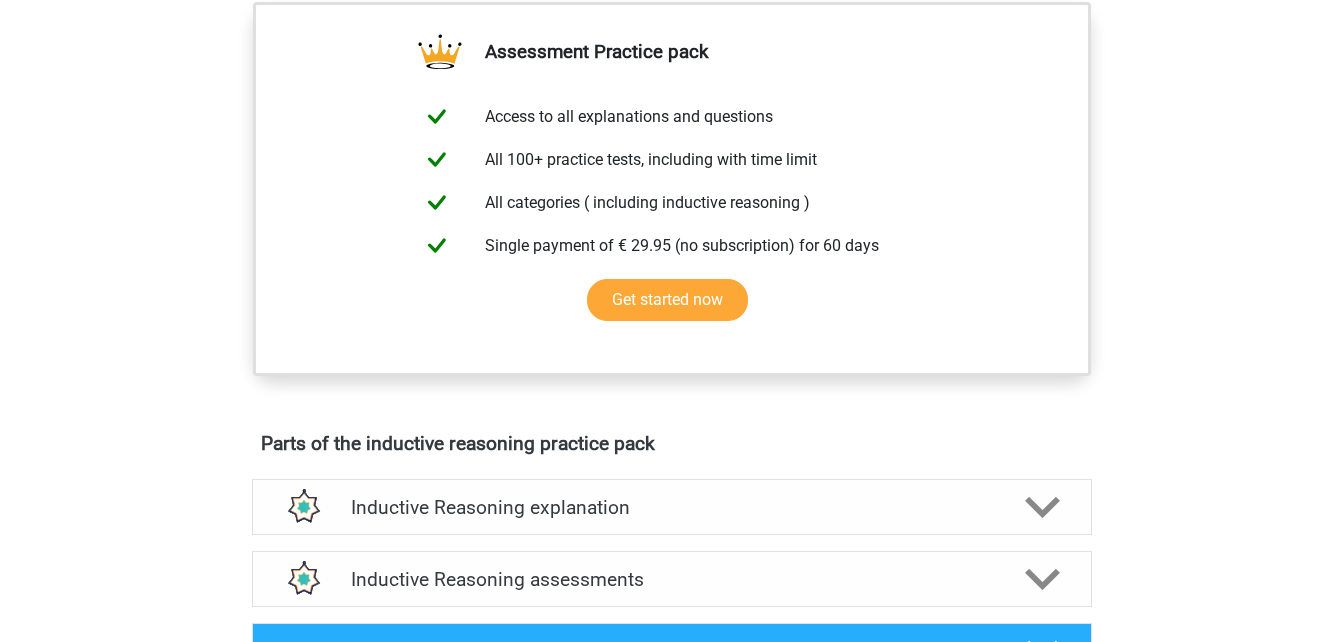 scroll, scrollTop: 300, scrollLeft: 0, axis: vertical 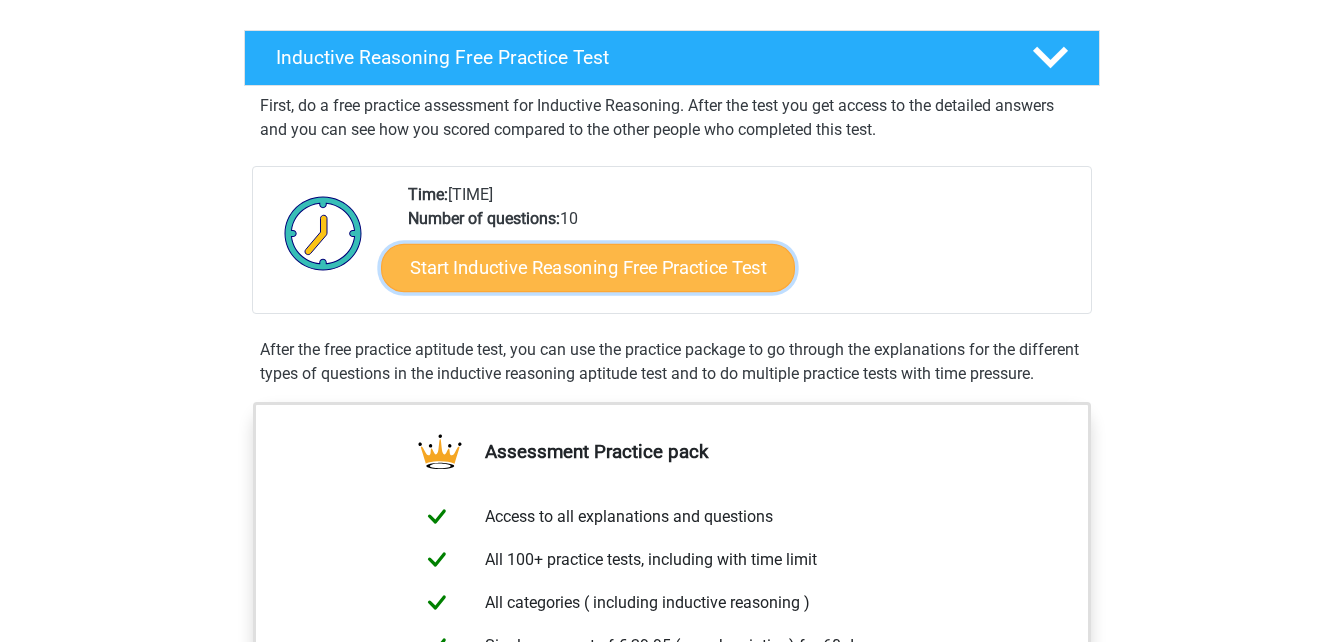 click on "Start Inductive Reasoning
Free Practice Test" at bounding box center [588, 267] 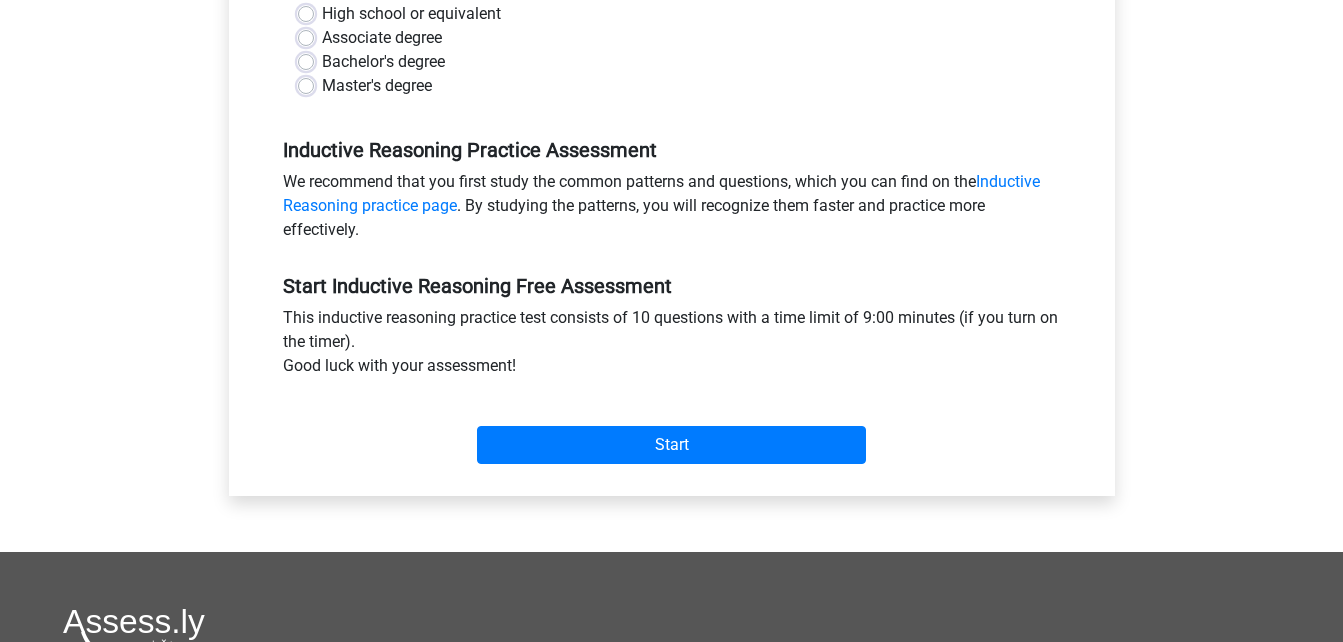 scroll, scrollTop: 300, scrollLeft: 0, axis: vertical 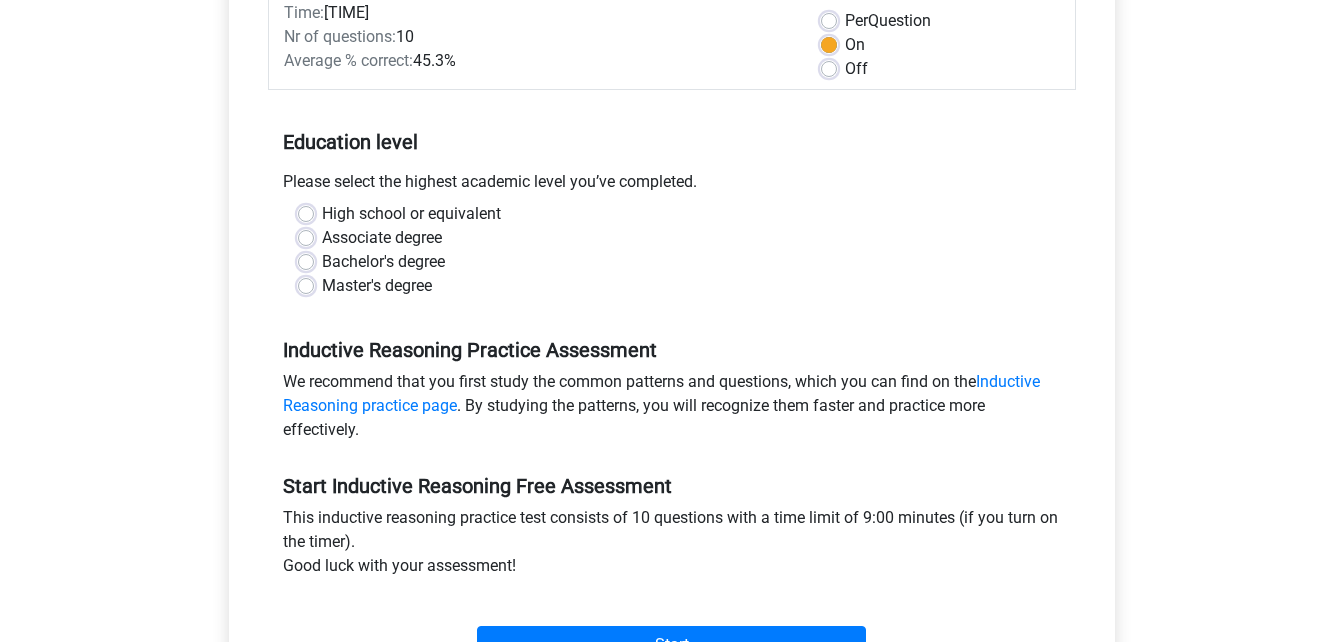 click on "High school or equivalent" at bounding box center [411, 214] 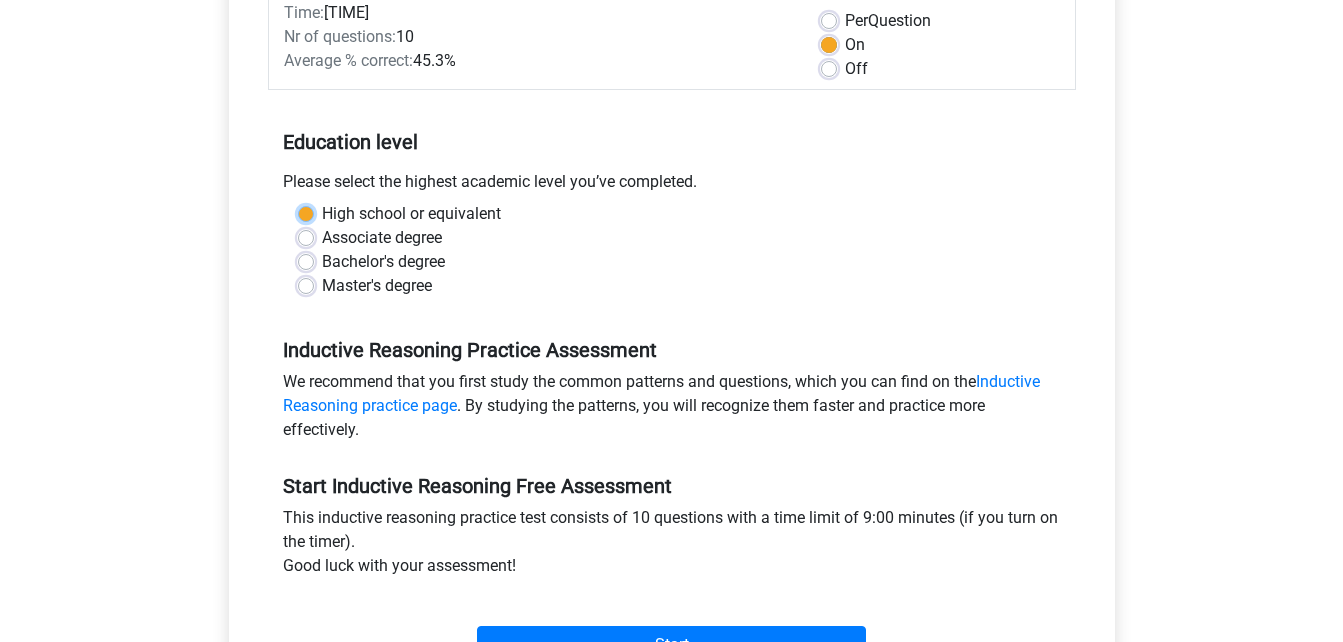 click on "High school or equivalent" at bounding box center [306, 212] 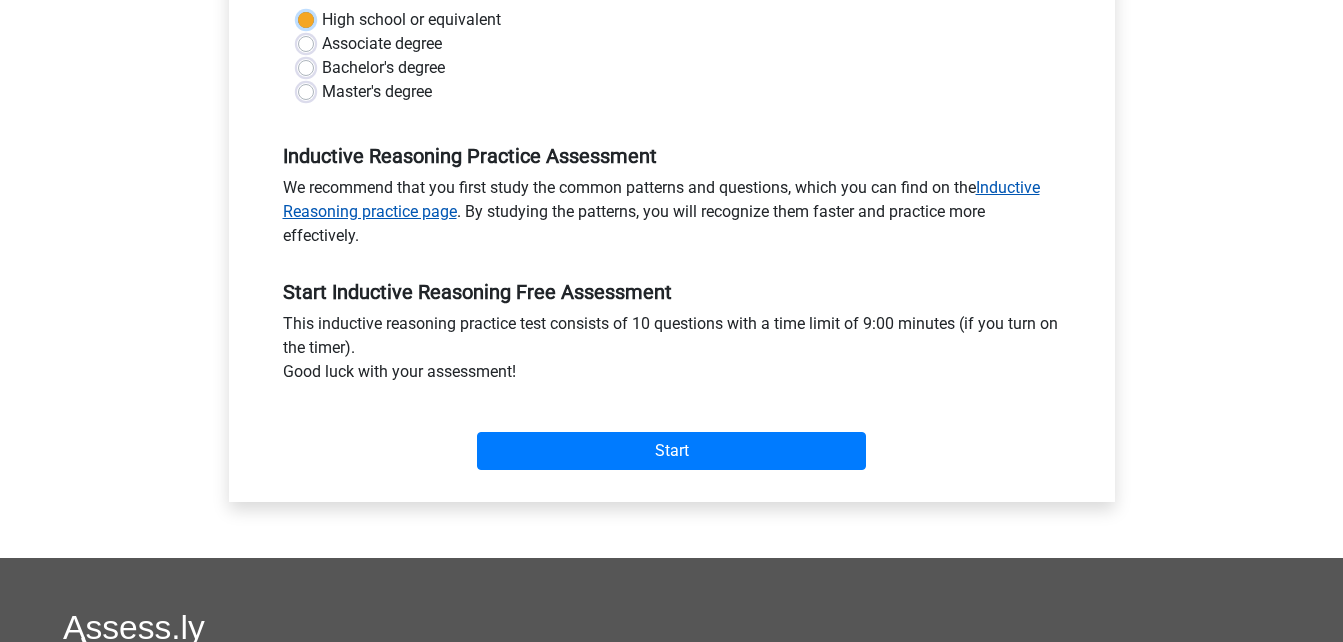 scroll, scrollTop: 500, scrollLeft: 0, axis: vertical 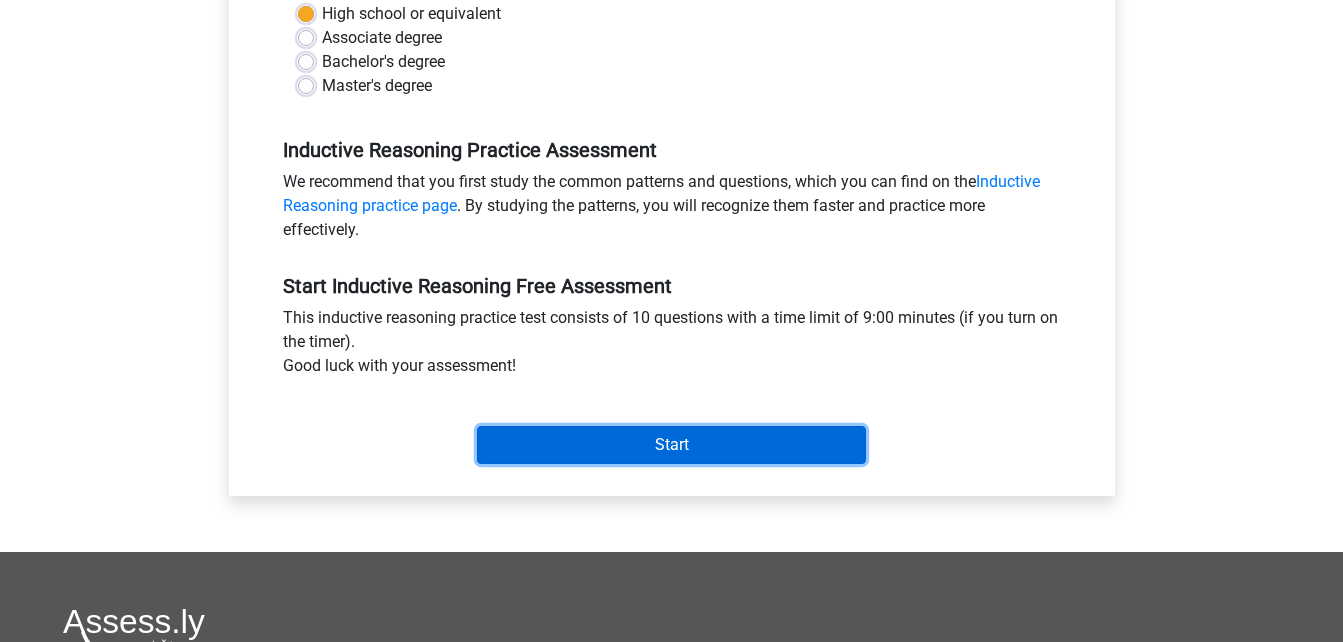 click on "Start" at bounding box center (671, 445) 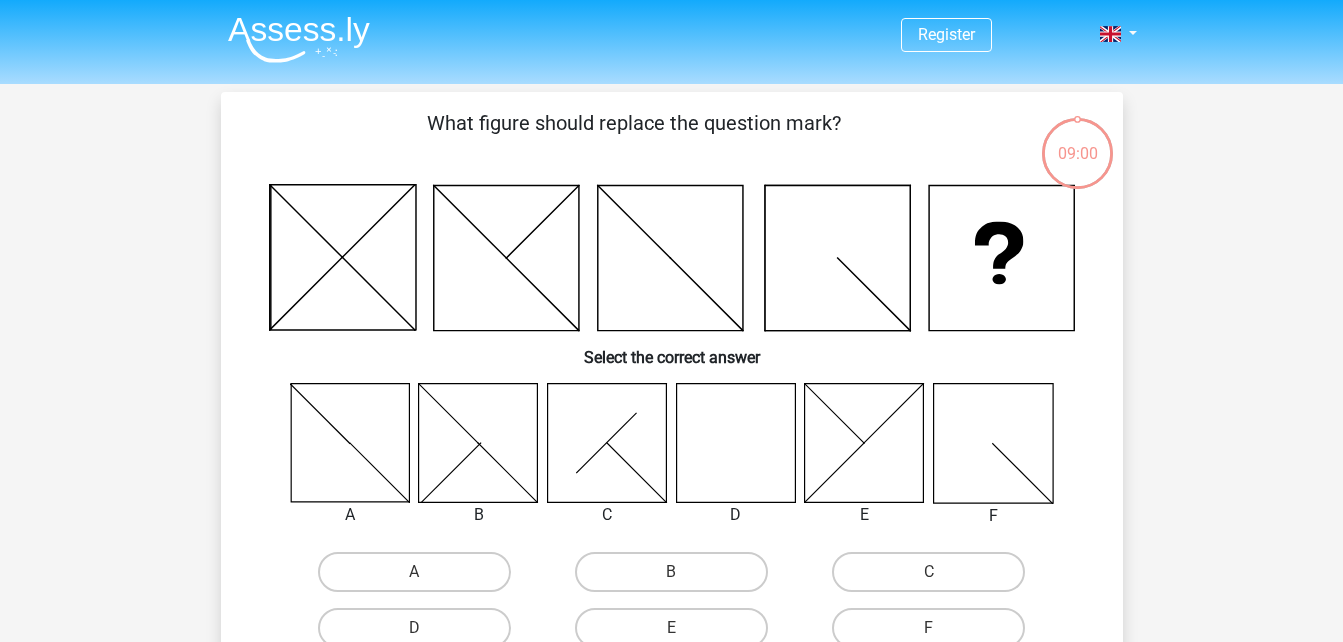 scroll, scrollTop: 0, scrollLeft: 0, axis: both 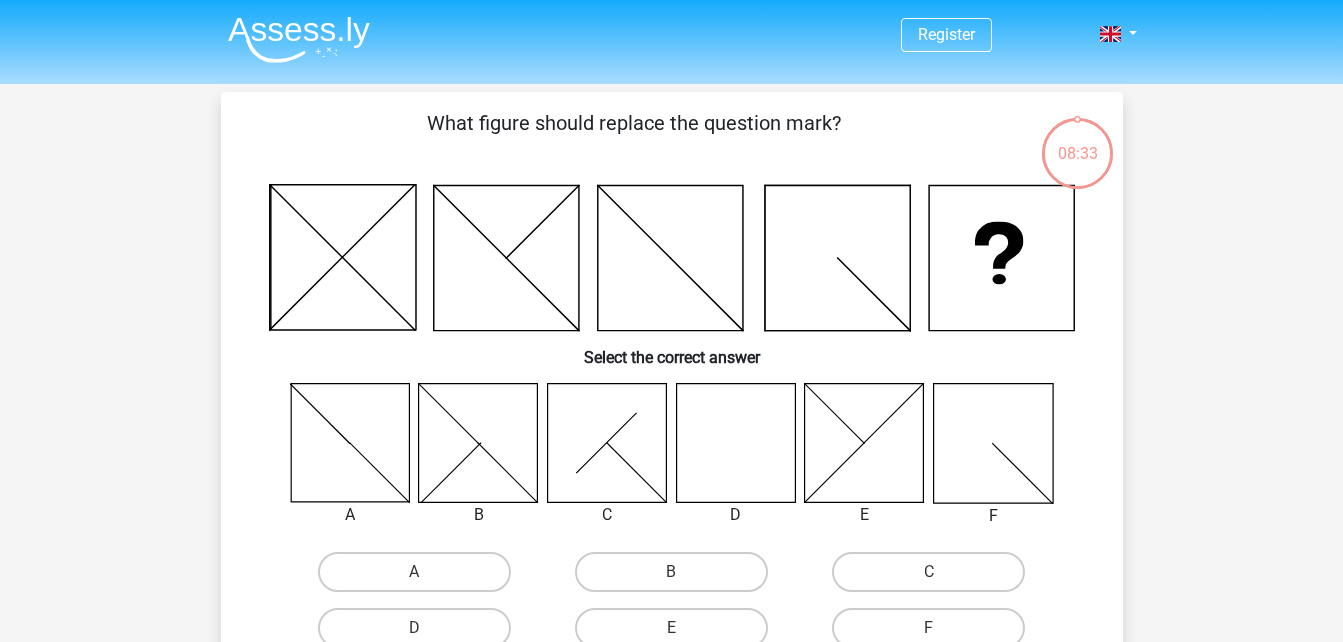 click 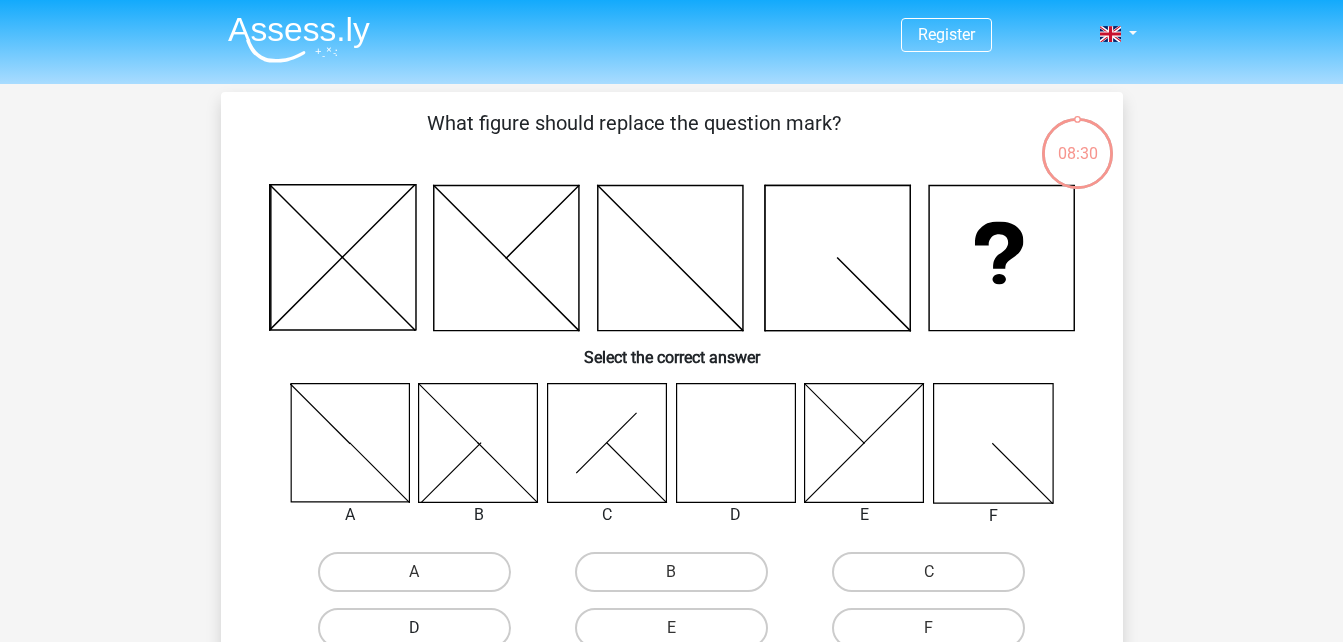 click on "D" at bounding box center (414, 628) 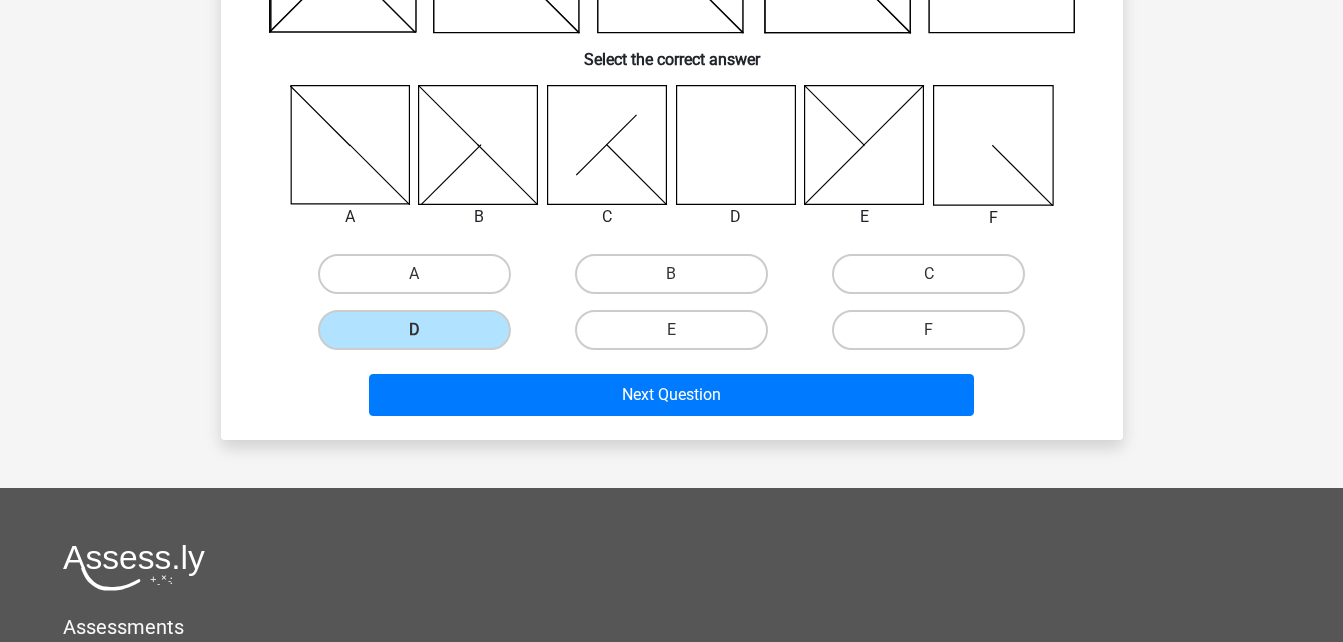 scroll, scrollTop: 300, scrollLeft: 0, axis: vertical 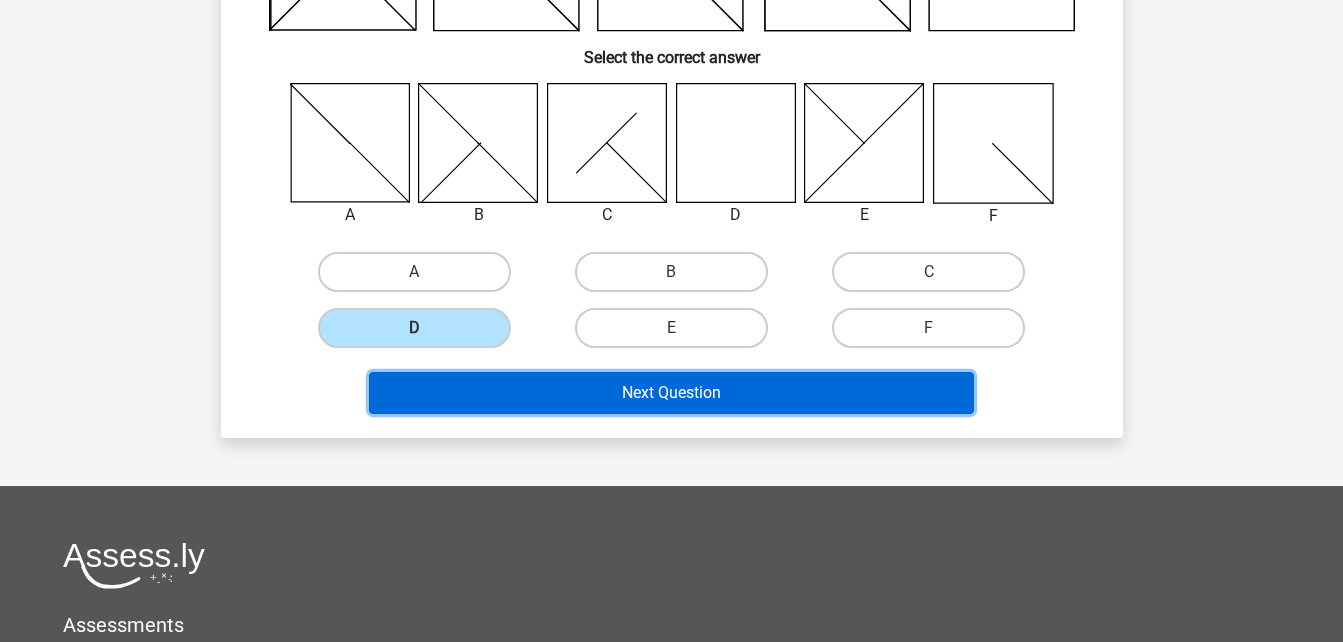 click on "Next Question" at bounding box center [671, 393] 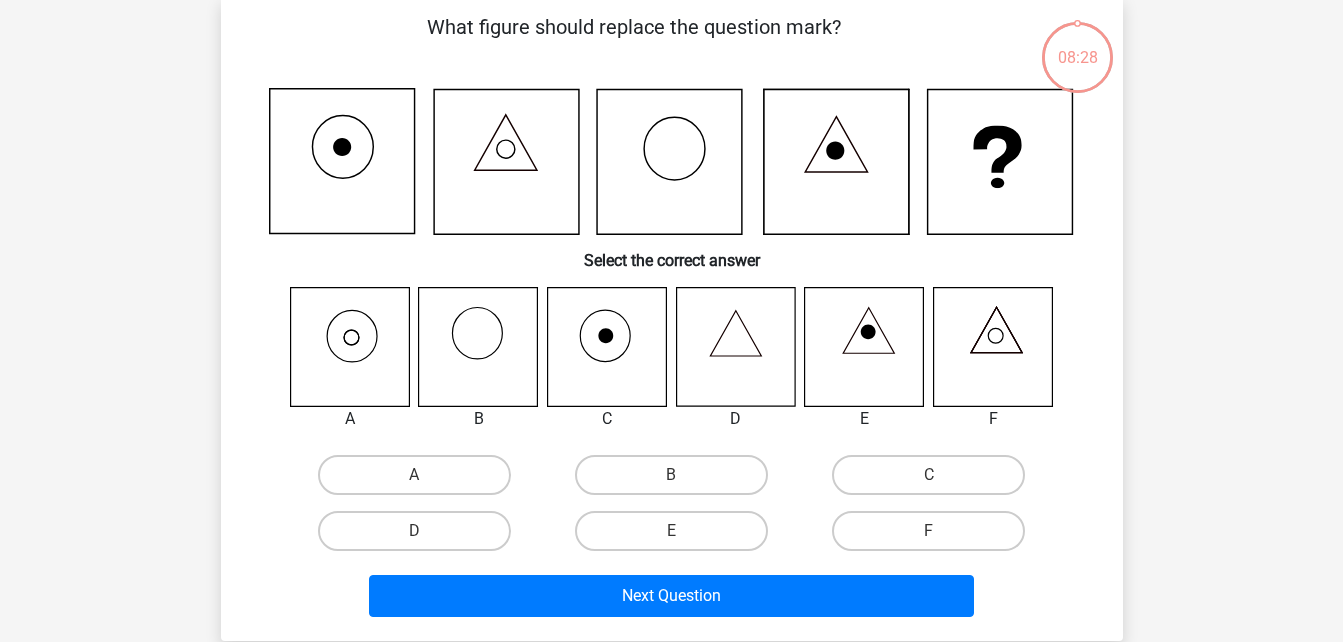 scroll, scrollTop: 92, scrollLeft: 0, axis: vertical 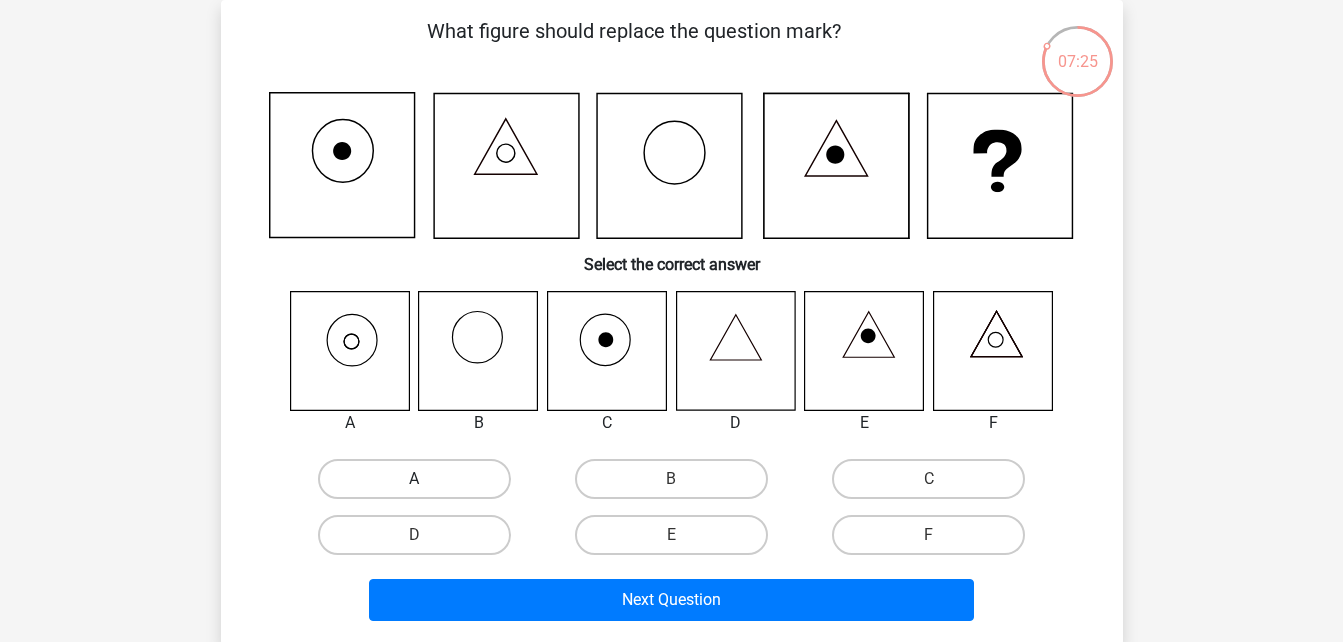 click on "A" at bounding box center (414, 479) 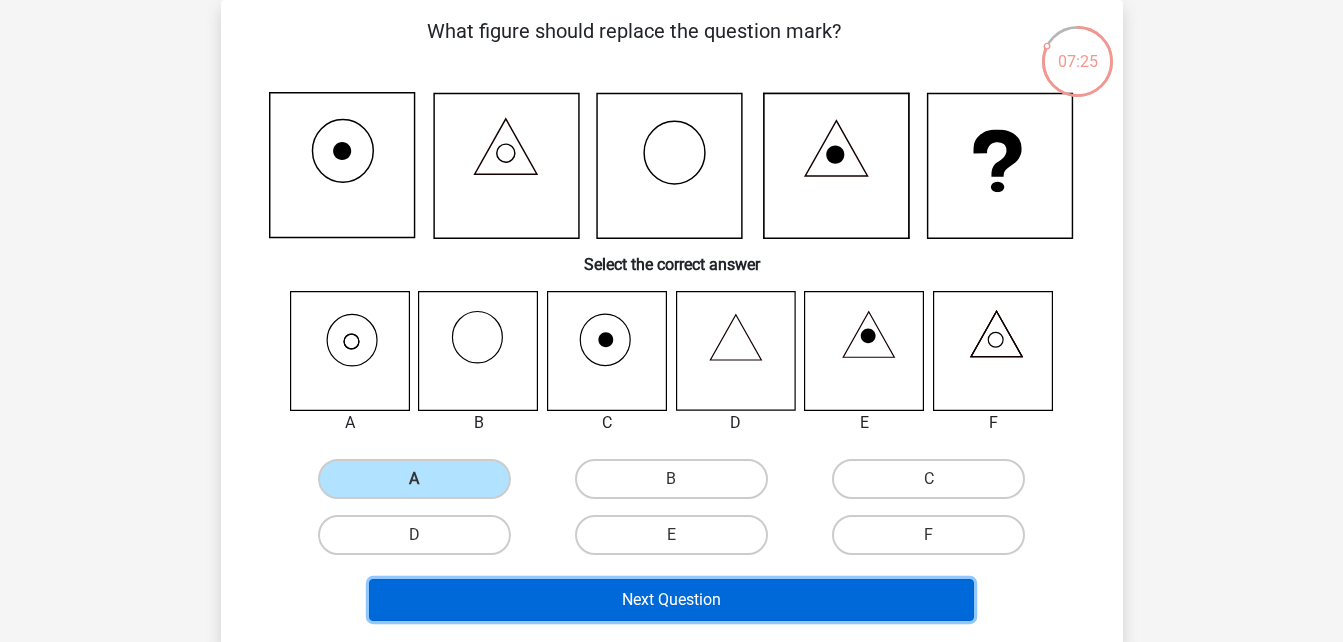 click on "Next Question" at bounding box center (671, 600) 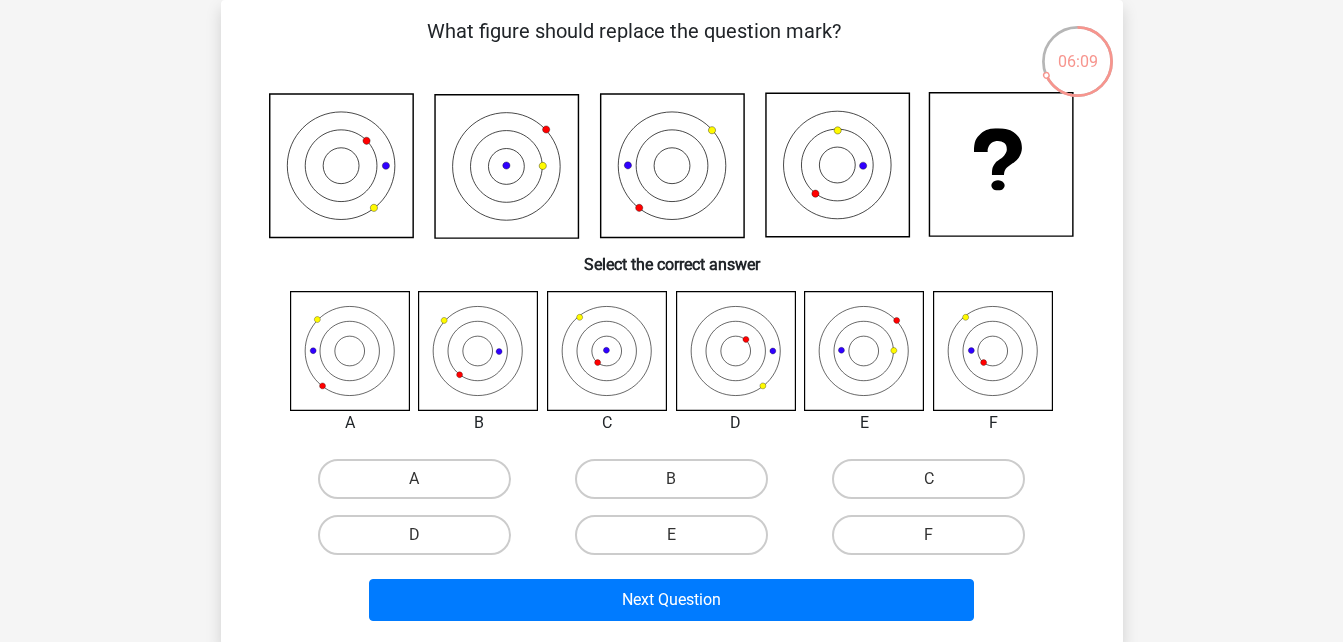 click 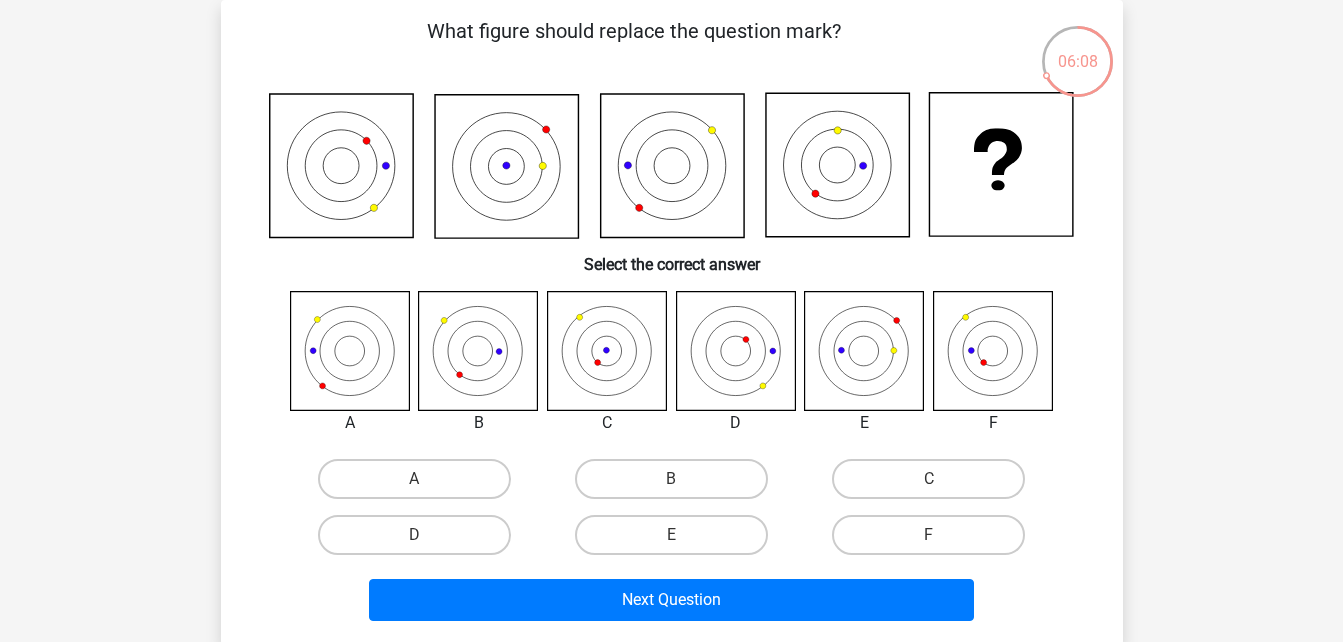 click on "C" at bounding box center (935, 485) 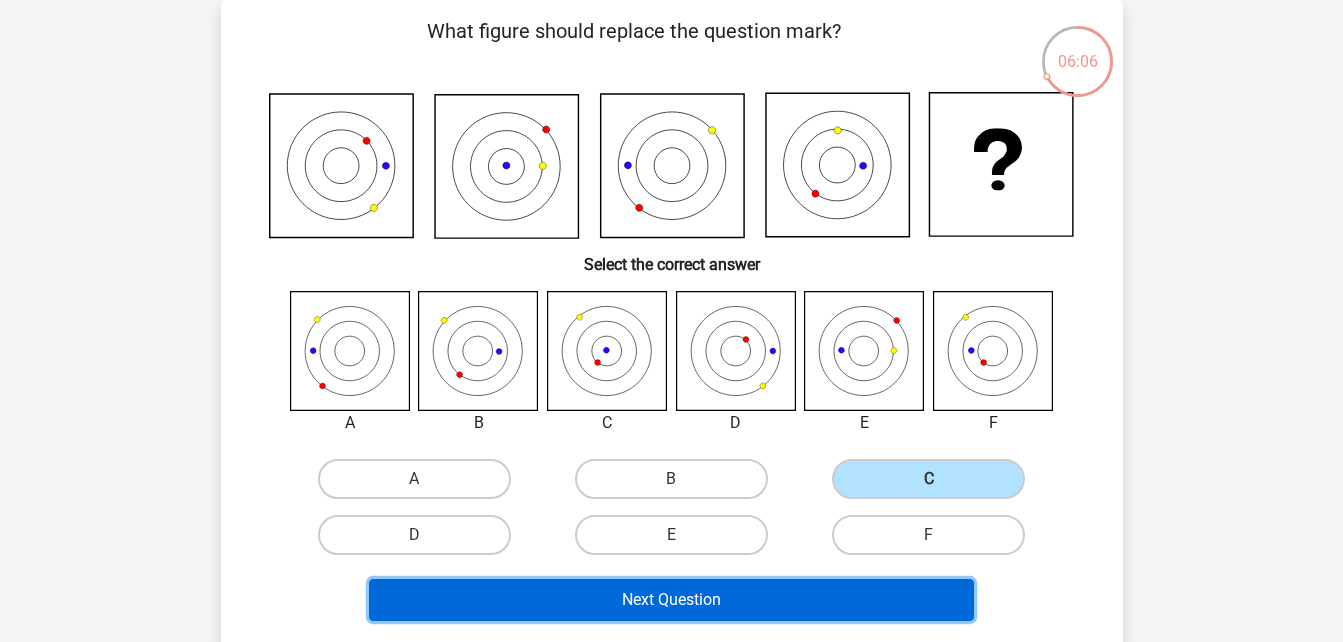click on "Next Question" at bounding box center (671, 600) 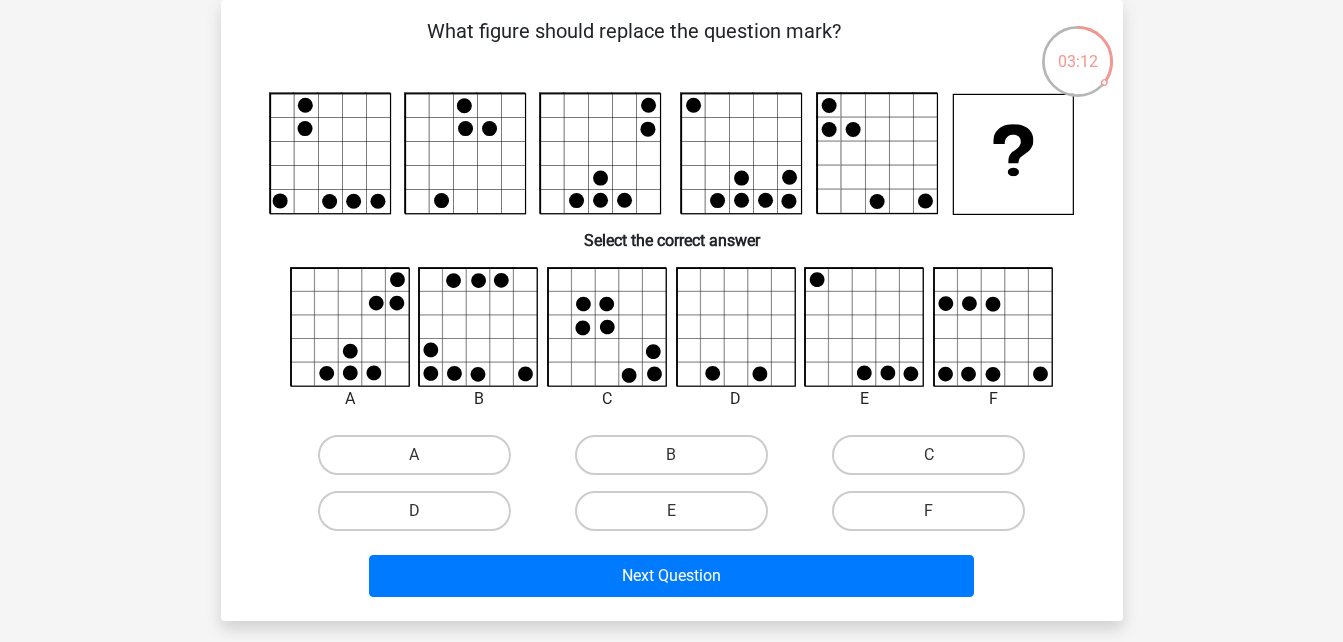 click 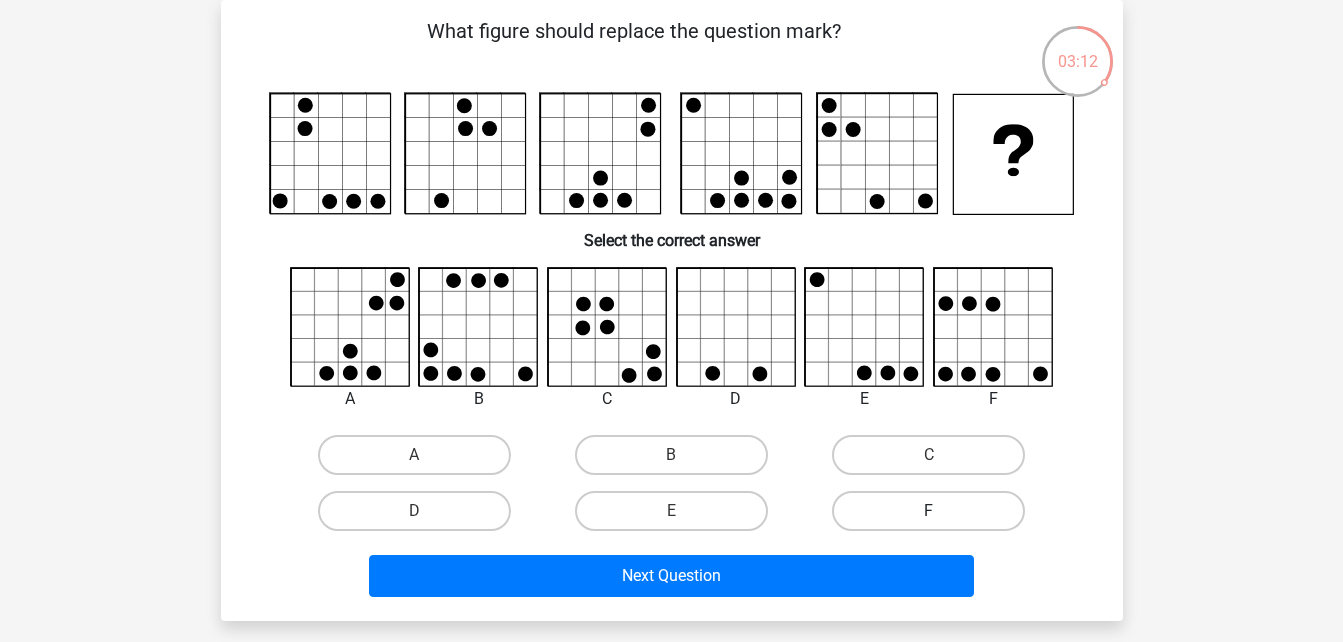click on "F" at bounding box center [414, 455] 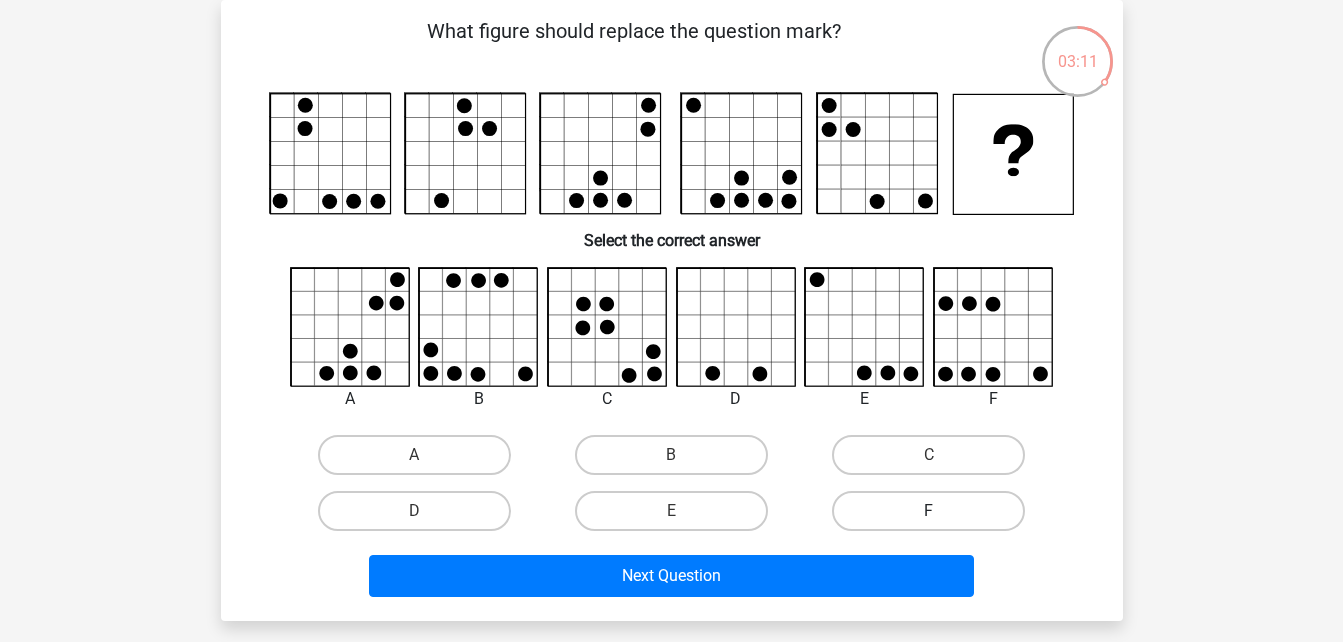 click on "F" at bounding box center (928, 511) 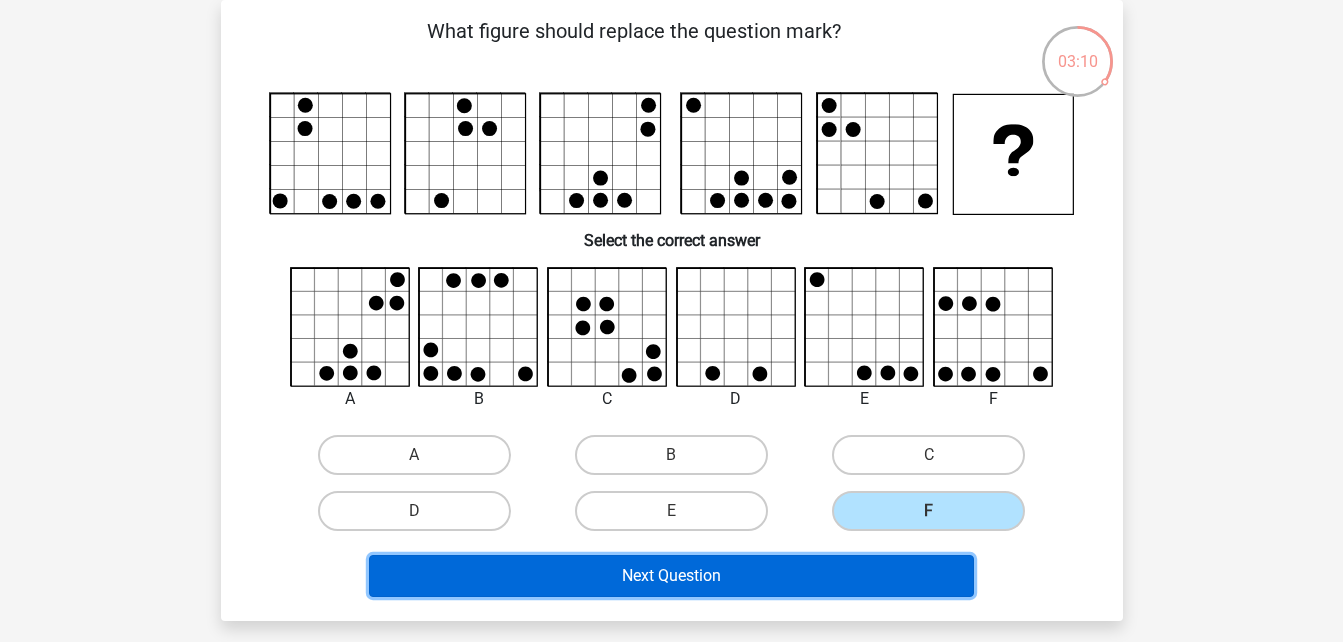 click on "Next Question" at bounding box center (671, 576) 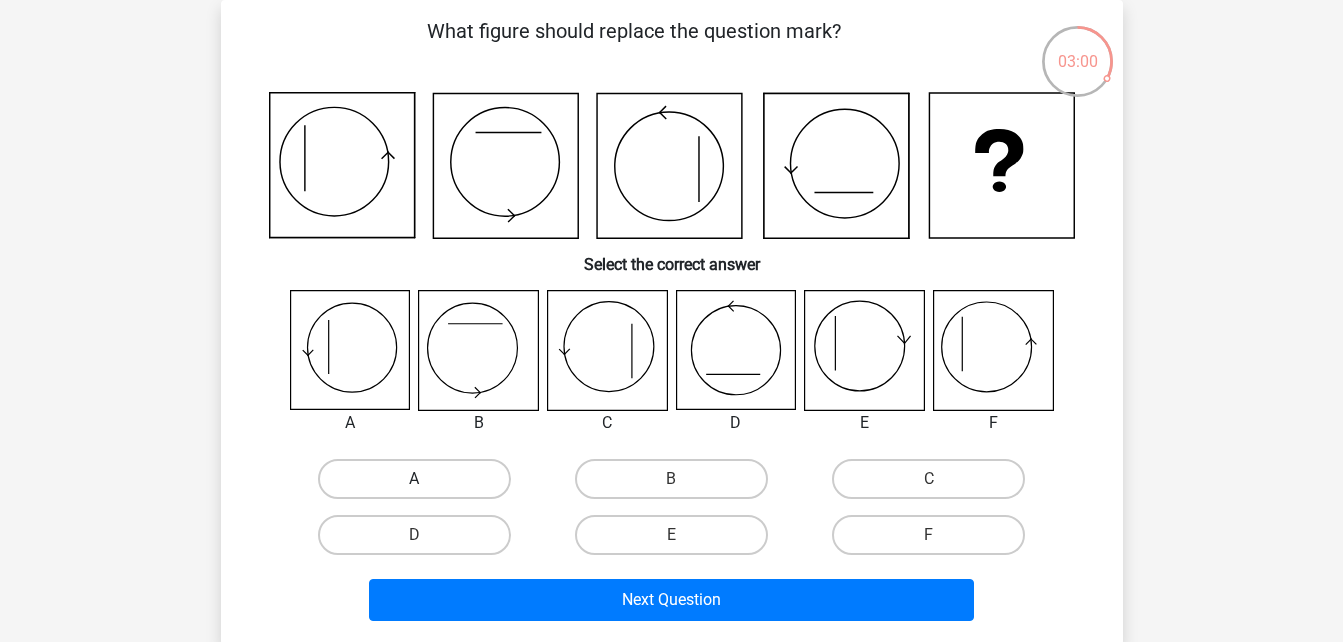 click on "A" at bounding box center (414, 479) 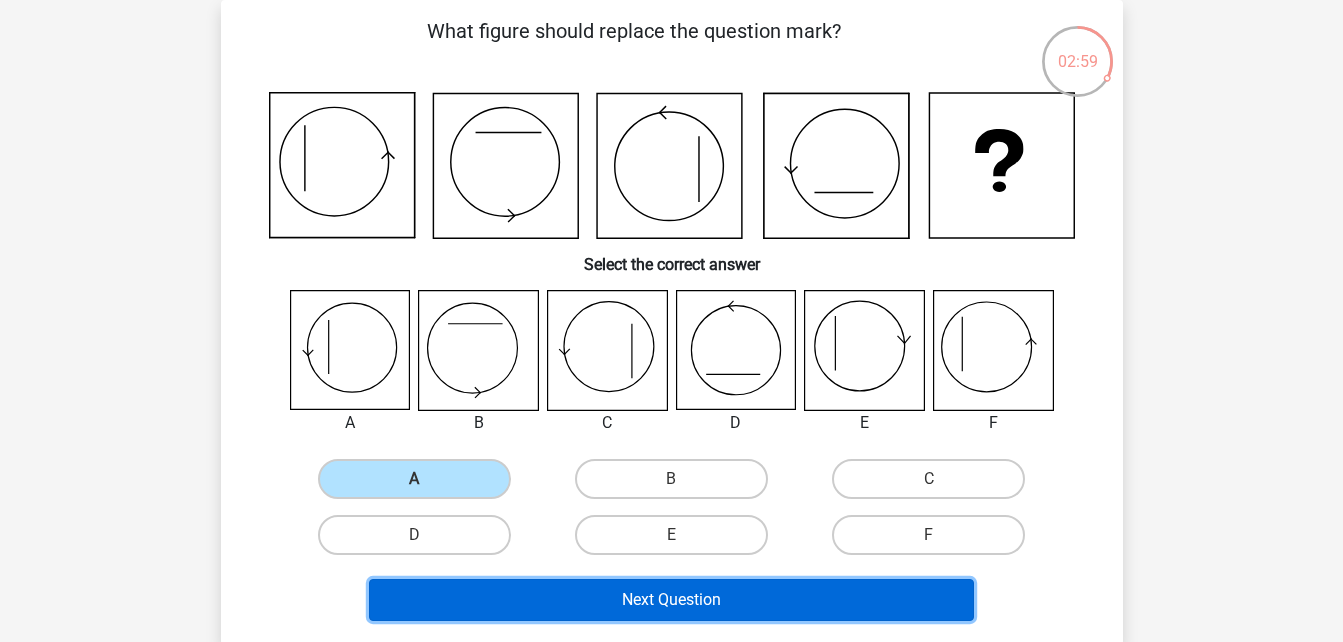 click on "Next Question" at bounding box center [671, 600] 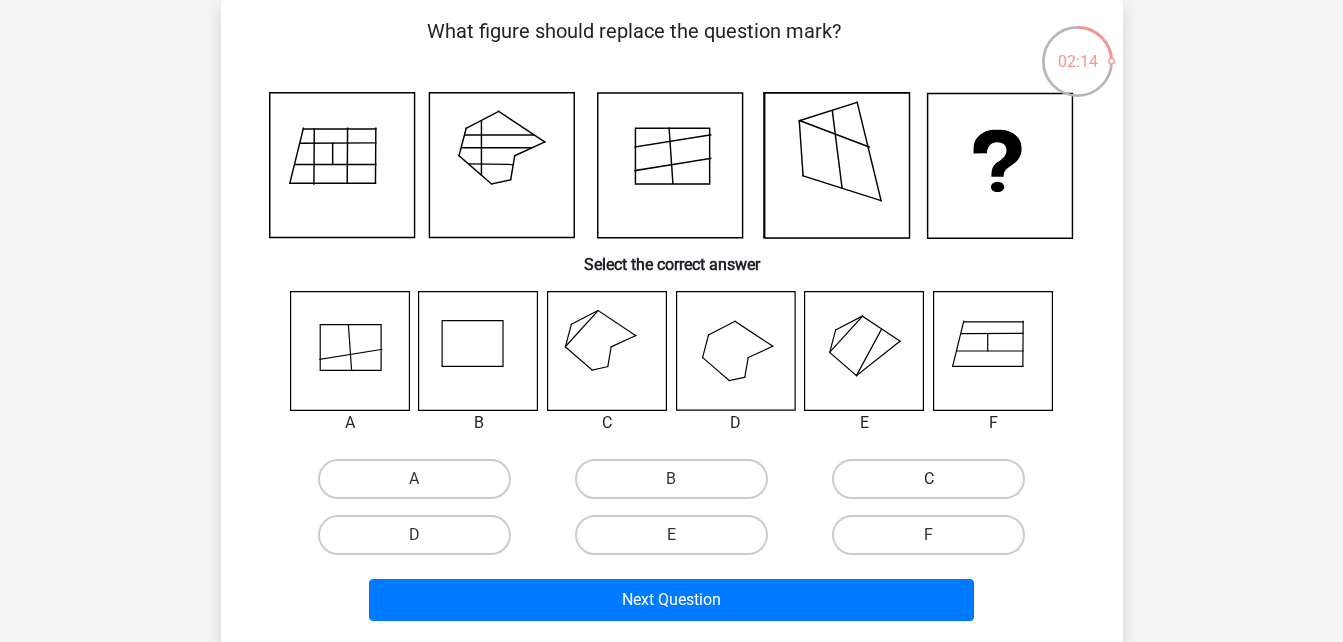 click on "C" at bounding box center [928, 479] 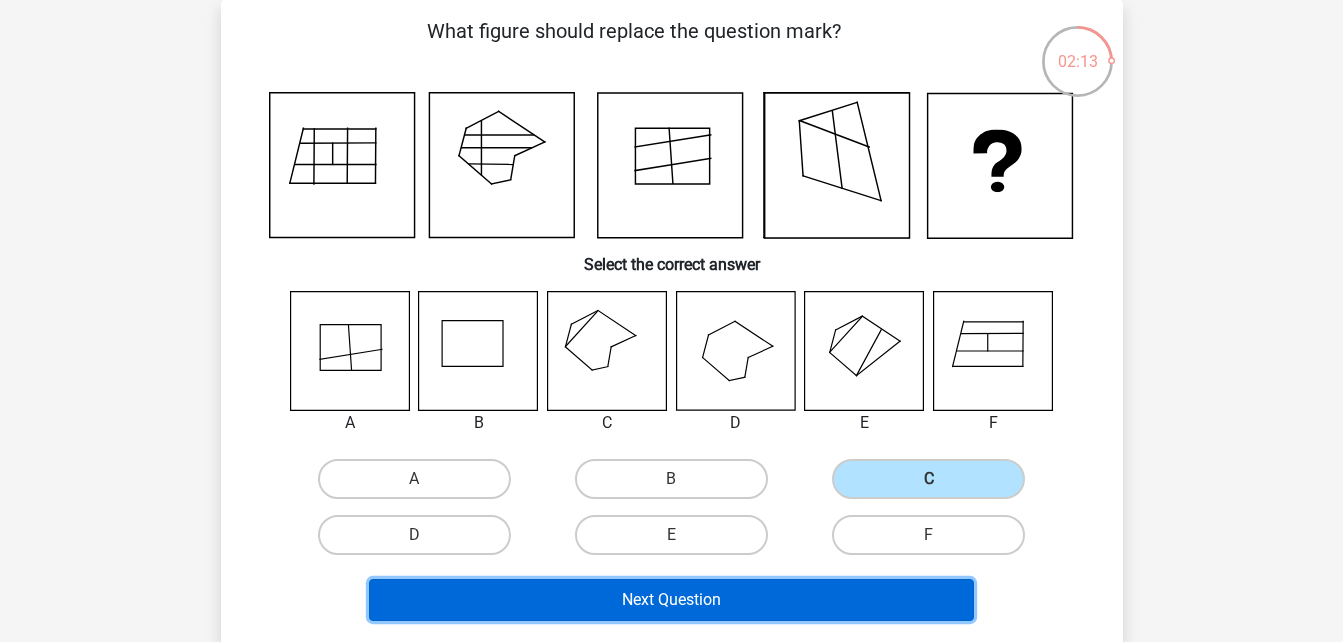 click on "Next Question" at bounding box center [671, 600] 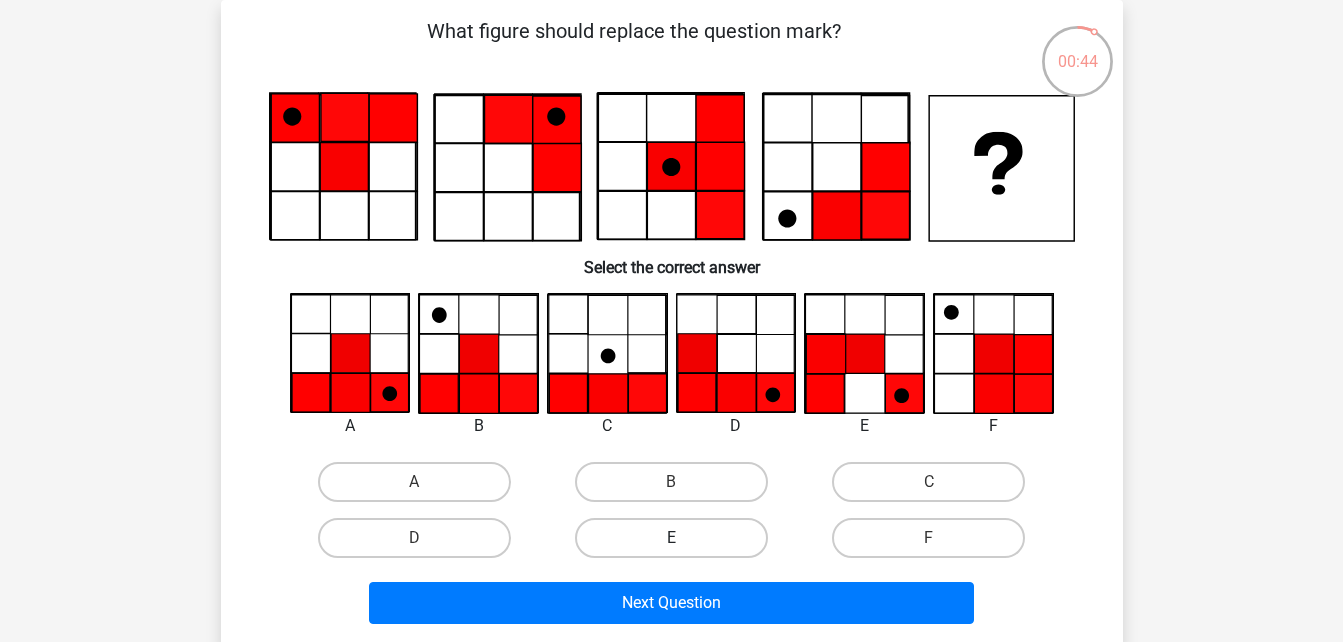 click on "E" at bounding box center (671, 538) 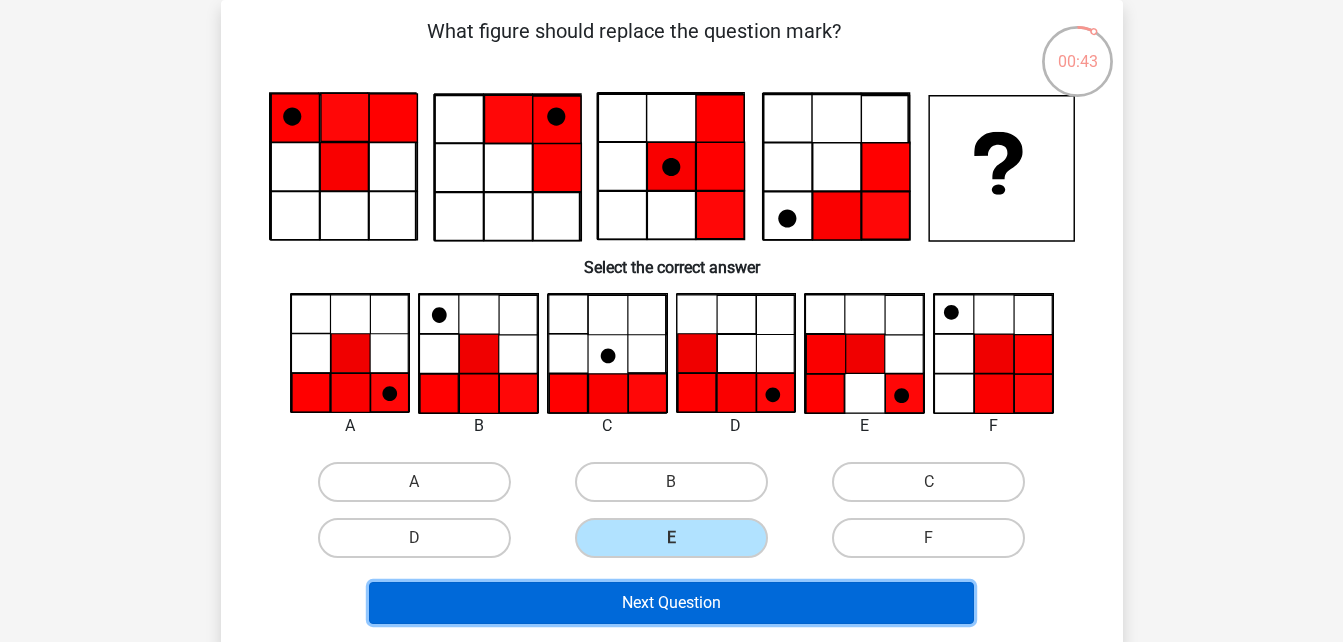 click on "Next Question" at bounding box center (671, 603) 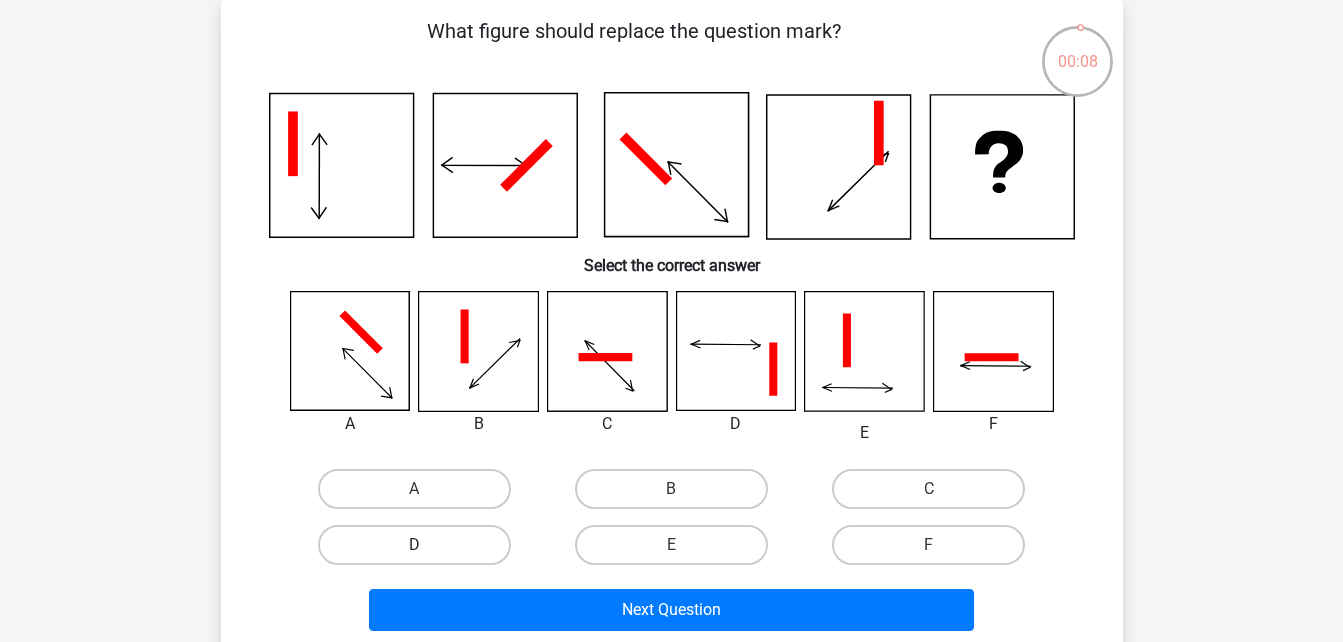 click on "D" at bounding box center (414, 545) 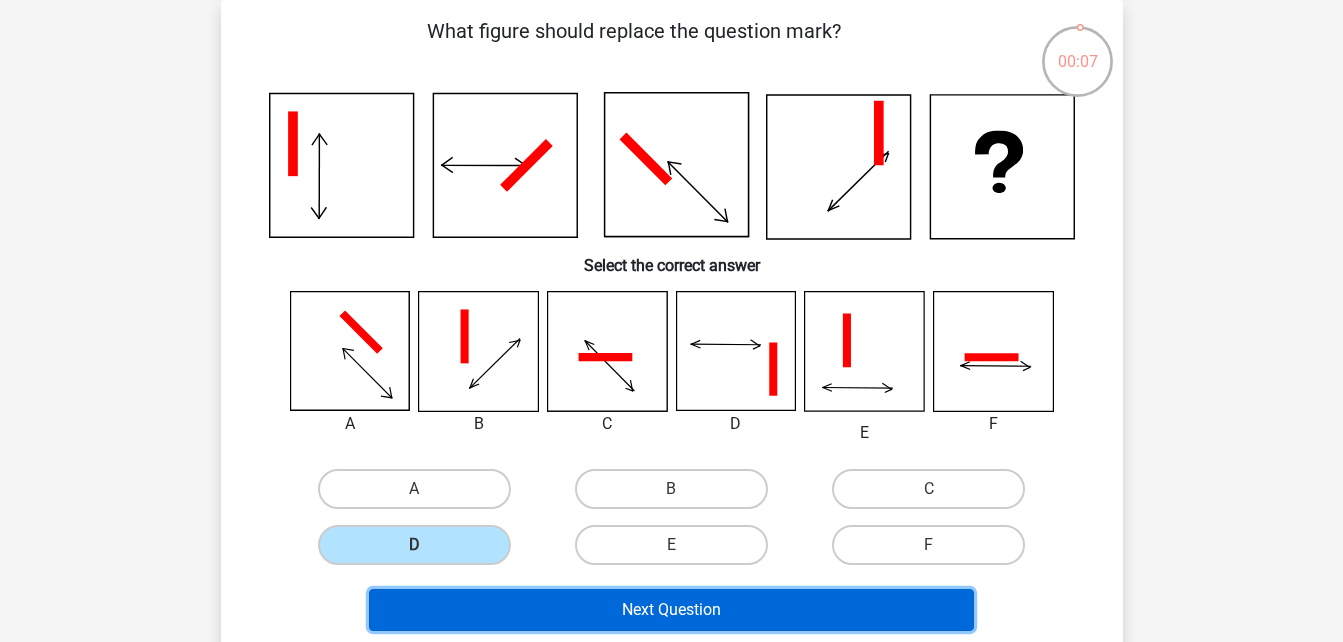 click on "Next Question" at bounding box center [671, 610] 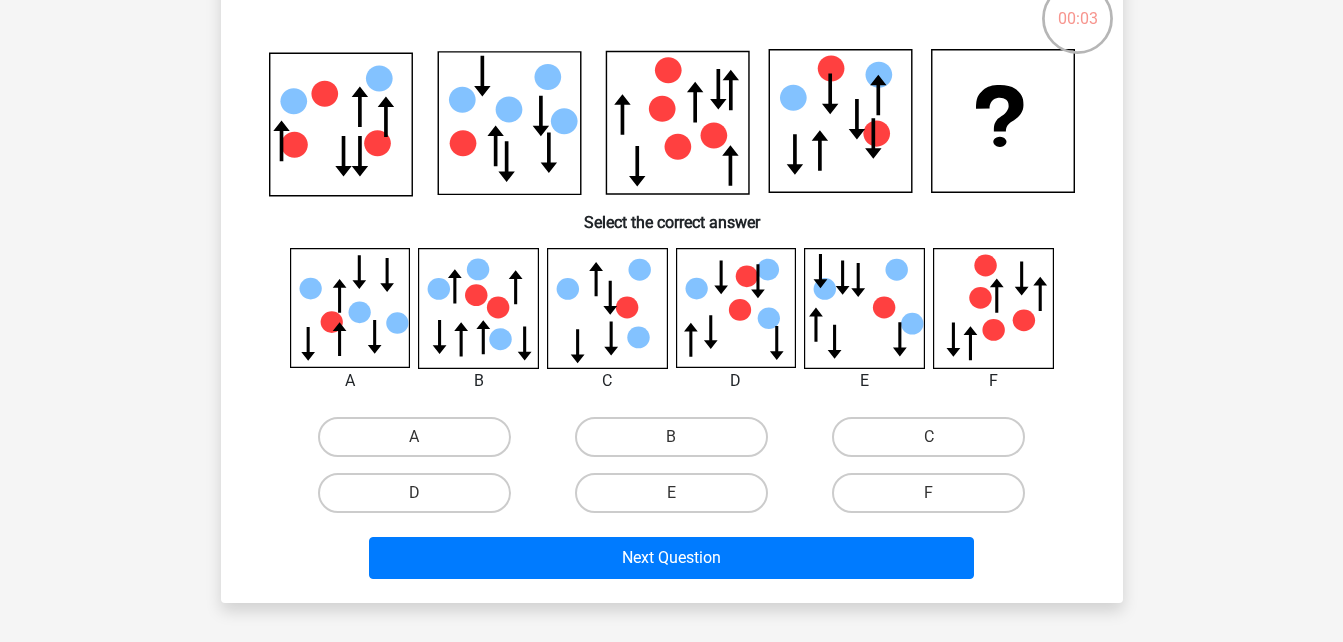 scroll, scrollTop: 100, scrollLeft: 0, axis: vertical 